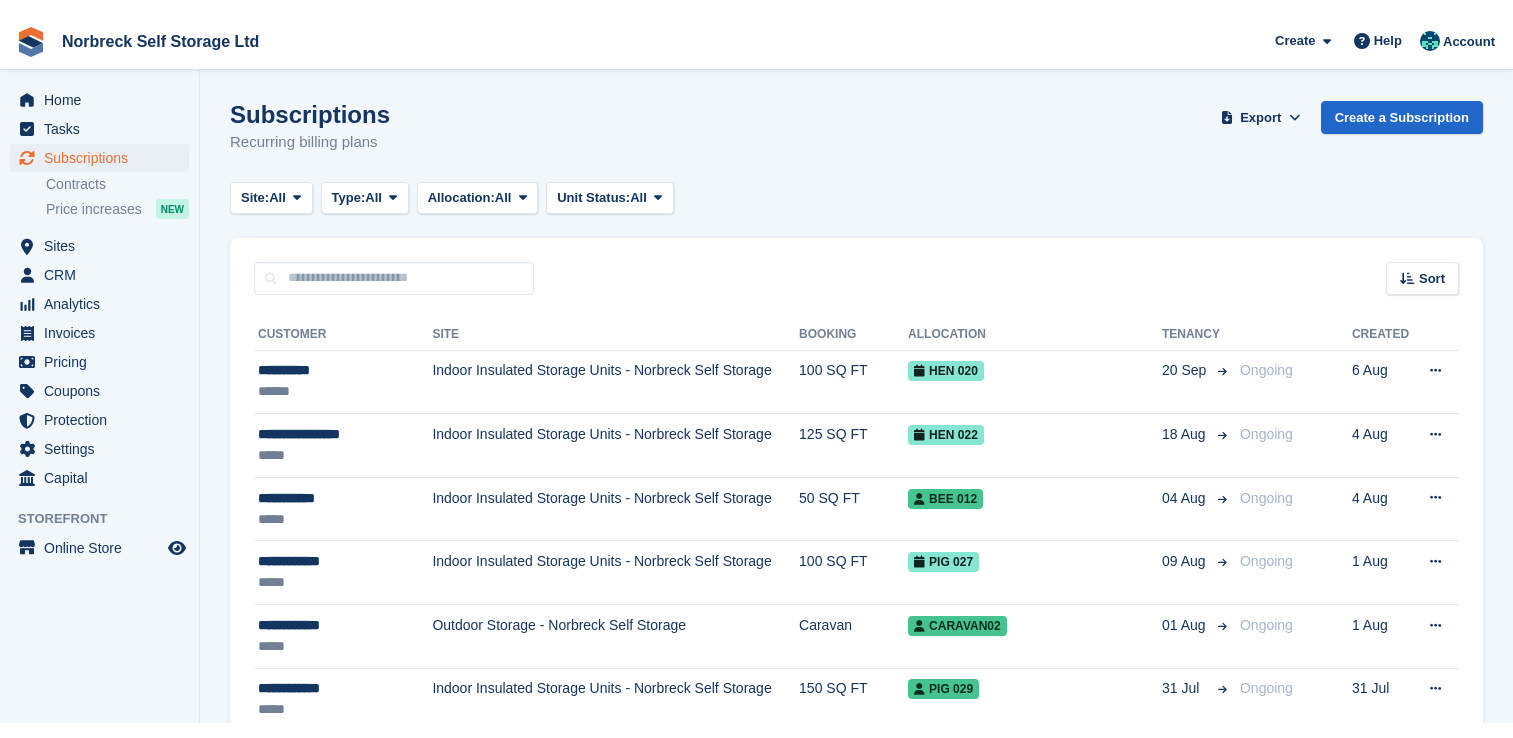 scroll, scrollTop: 0, scrollLeft: 0, axis: both 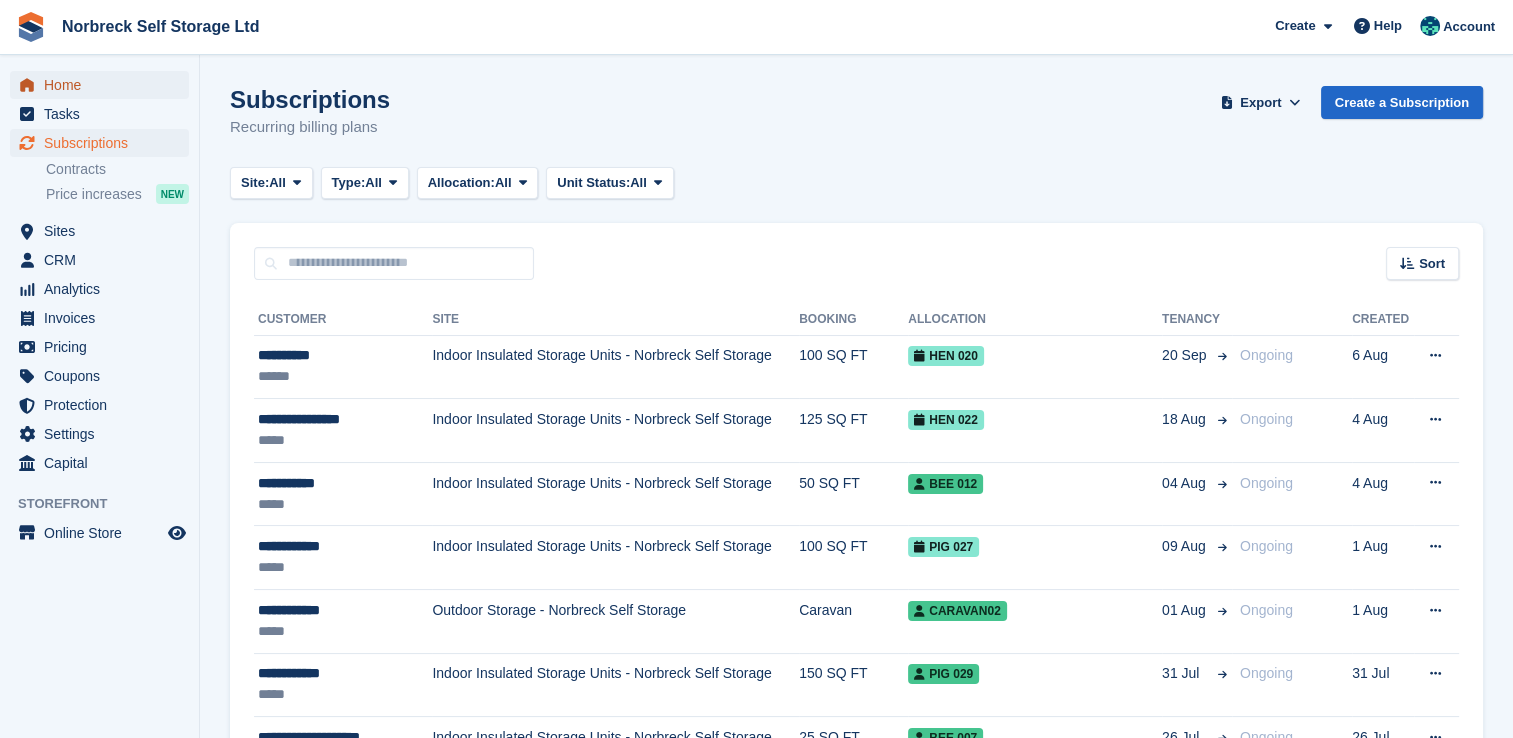 click on "Home" at bounding box center [104, 85] 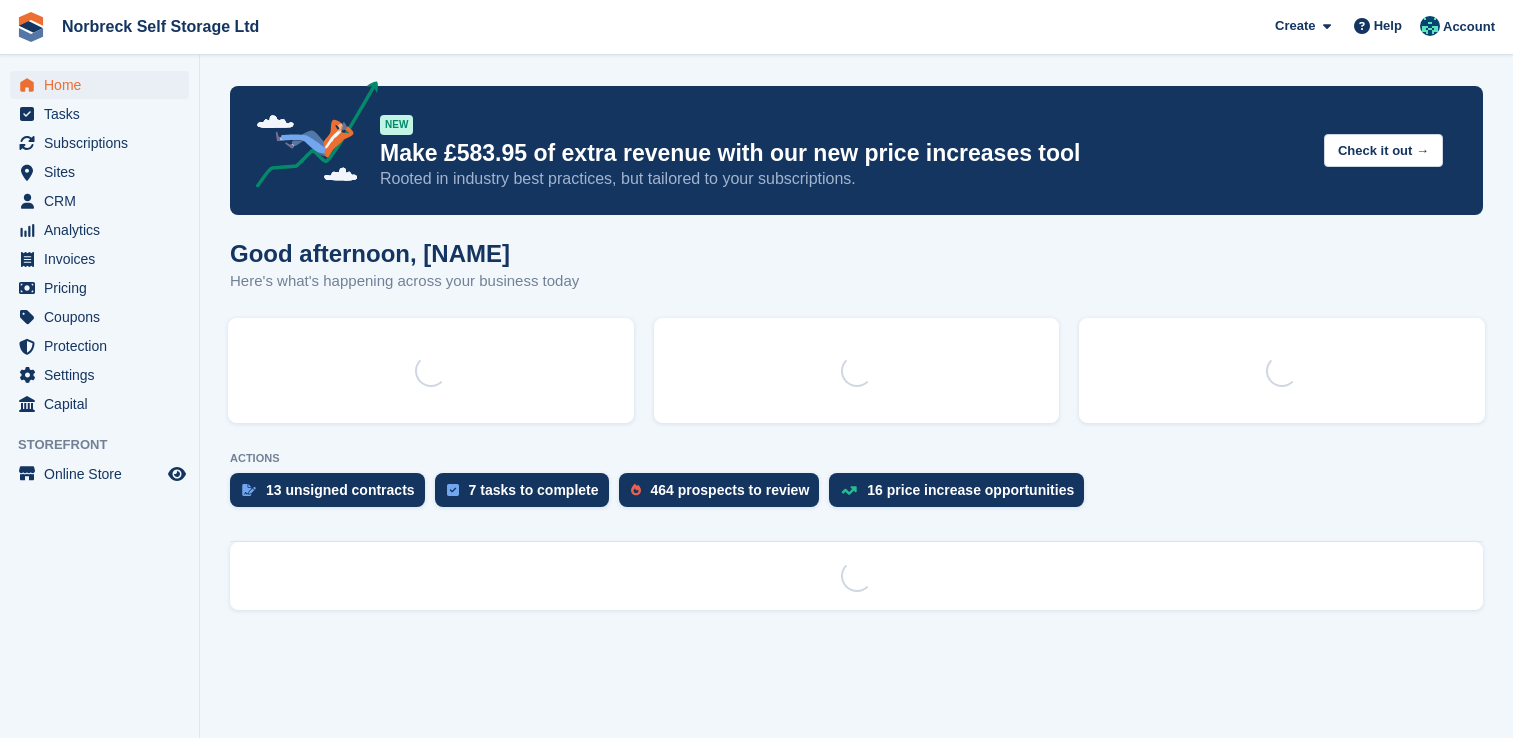 scroll, scrollTop: 0, scrollLeft: 0, axis: both 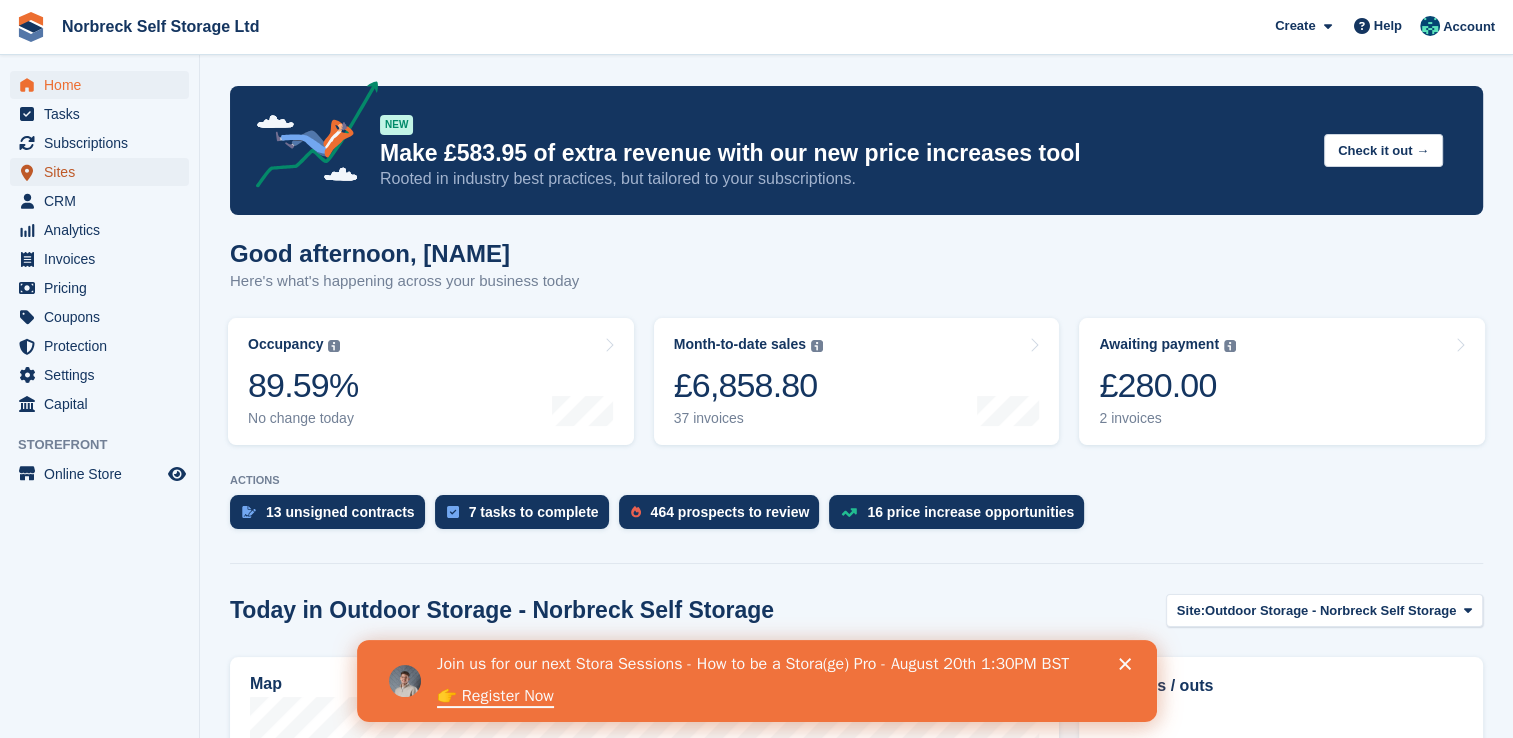 click on "Sites" at bounding box center (104, 172) 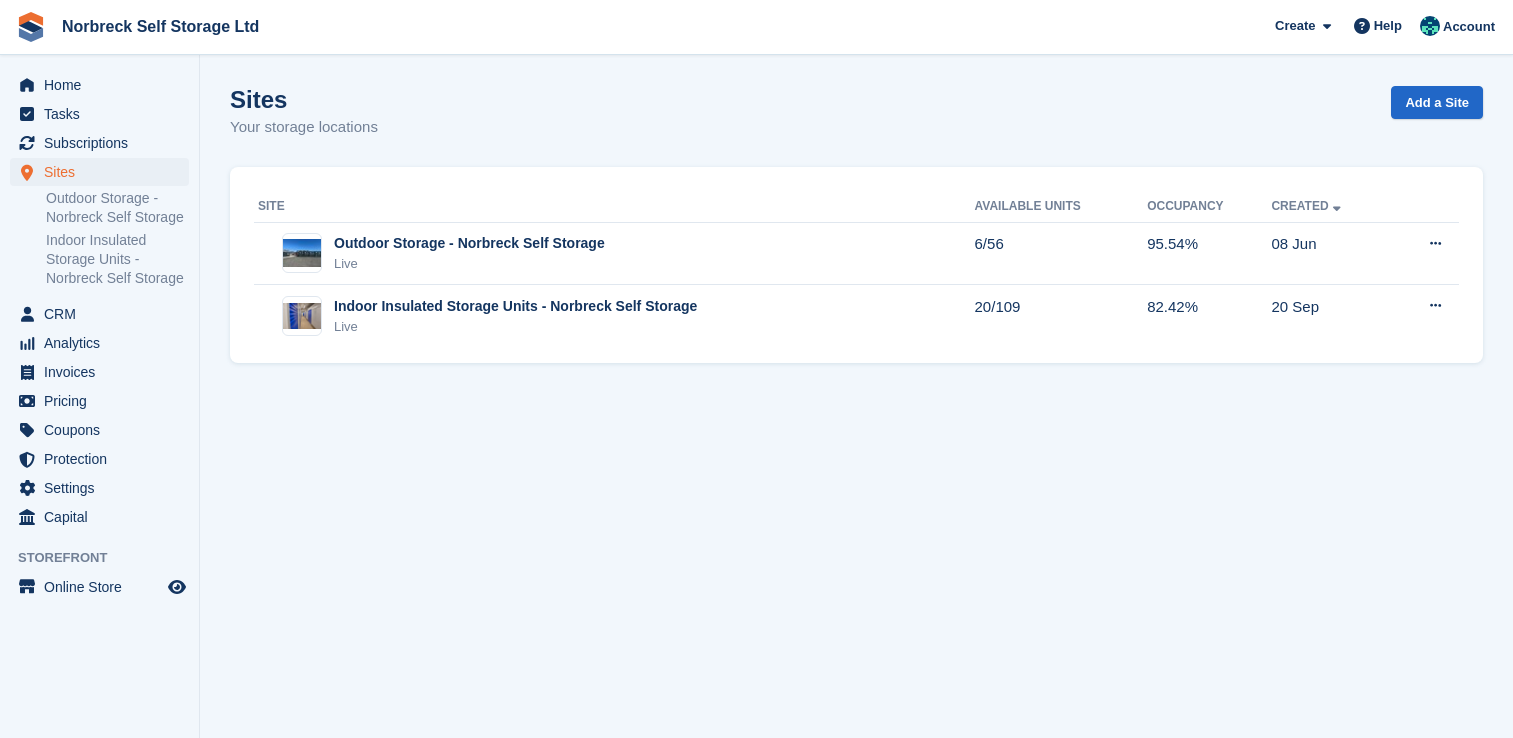 scroll, scrollTop: 0, scrollLeft: 0, axis: both 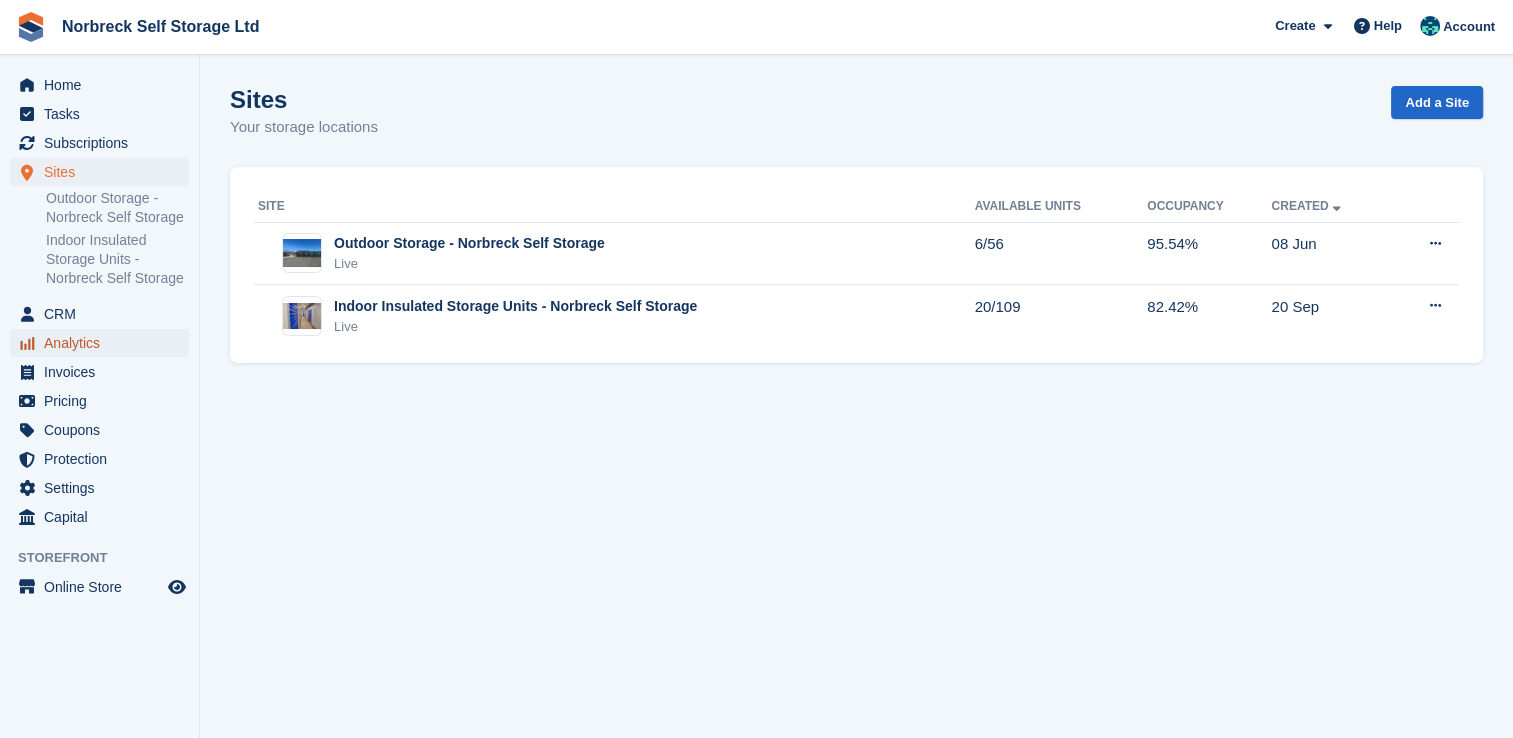 click on "Analytics" at bounding box center (104, 343) 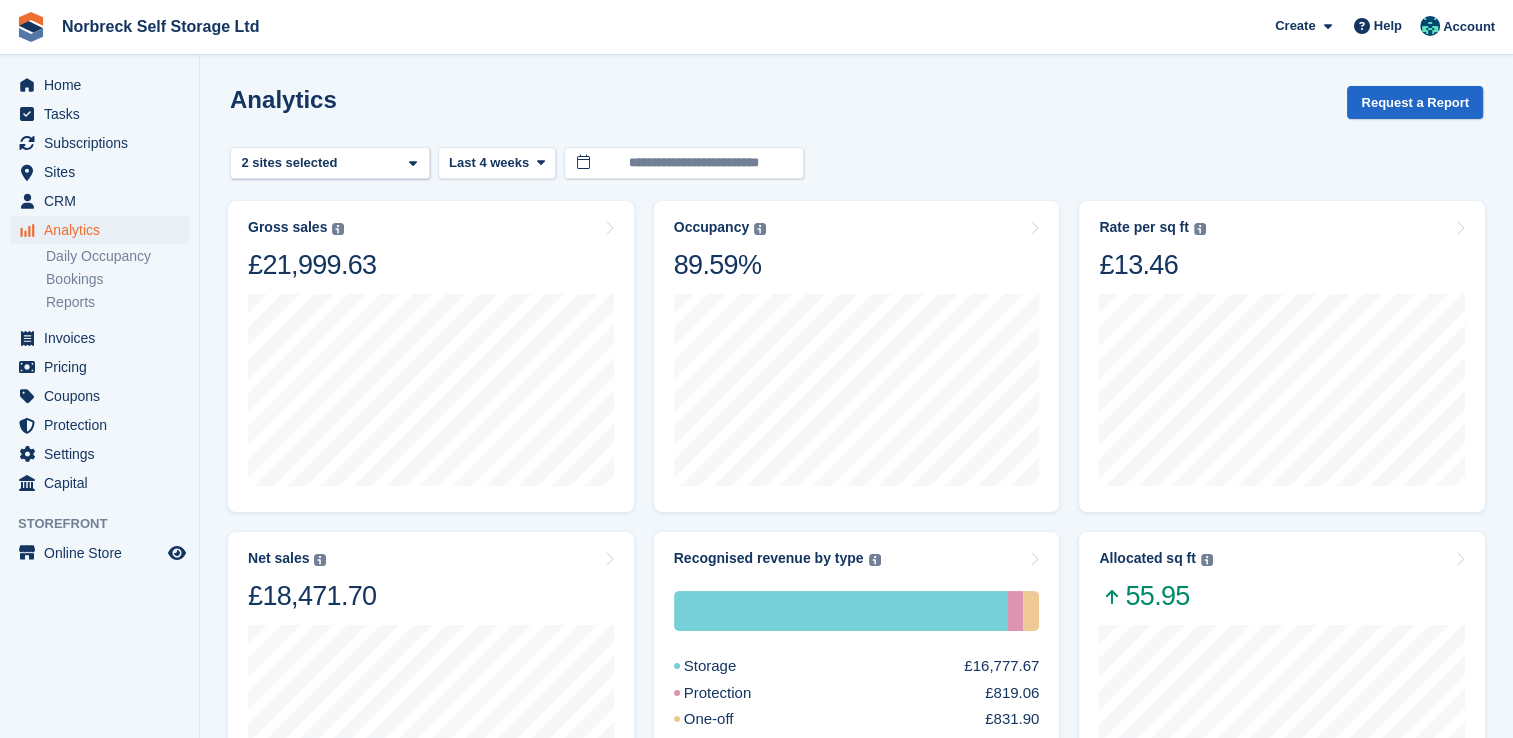 click at bounding box center (413, 163) 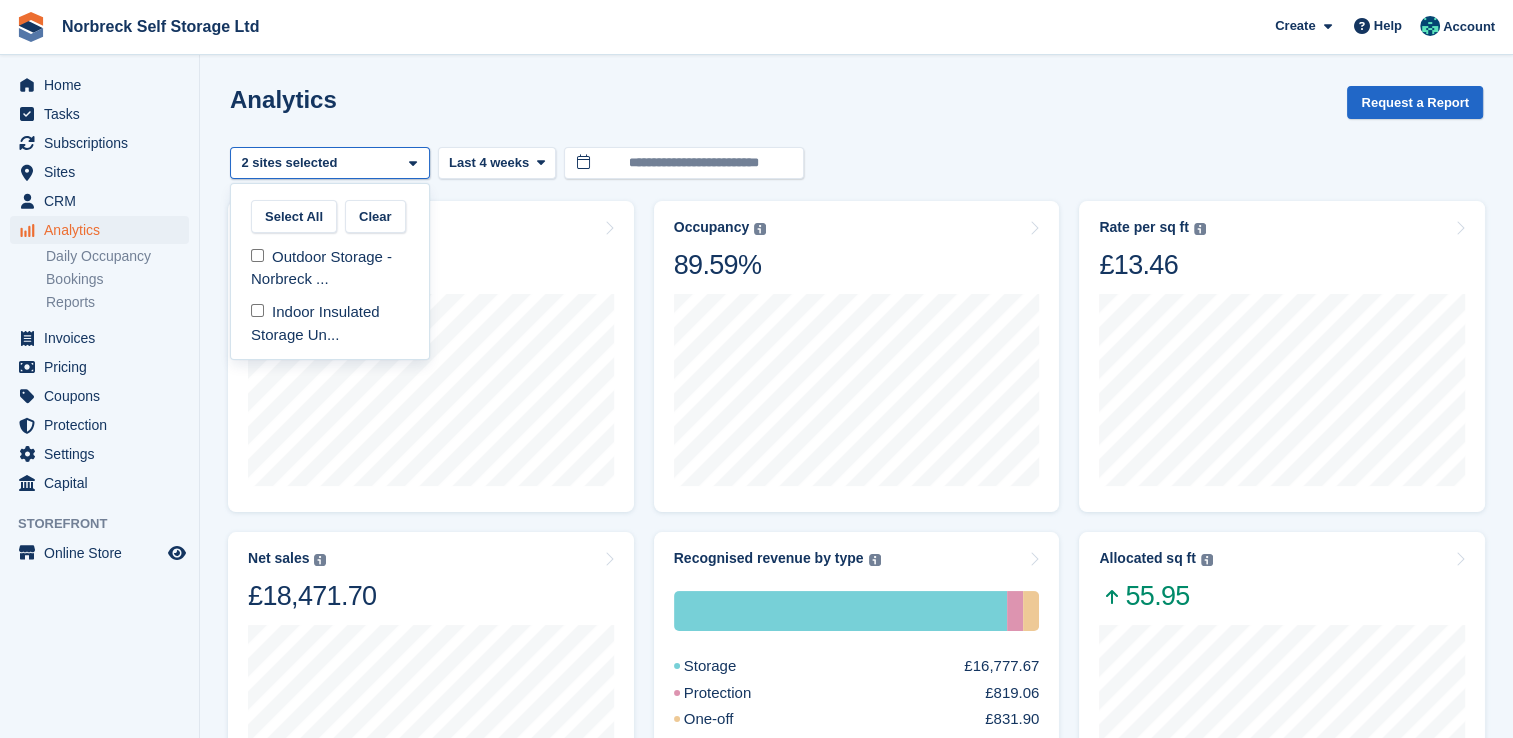 click on "Outdoor Storage - Norbreck ..." at bounding box center [330, 268] 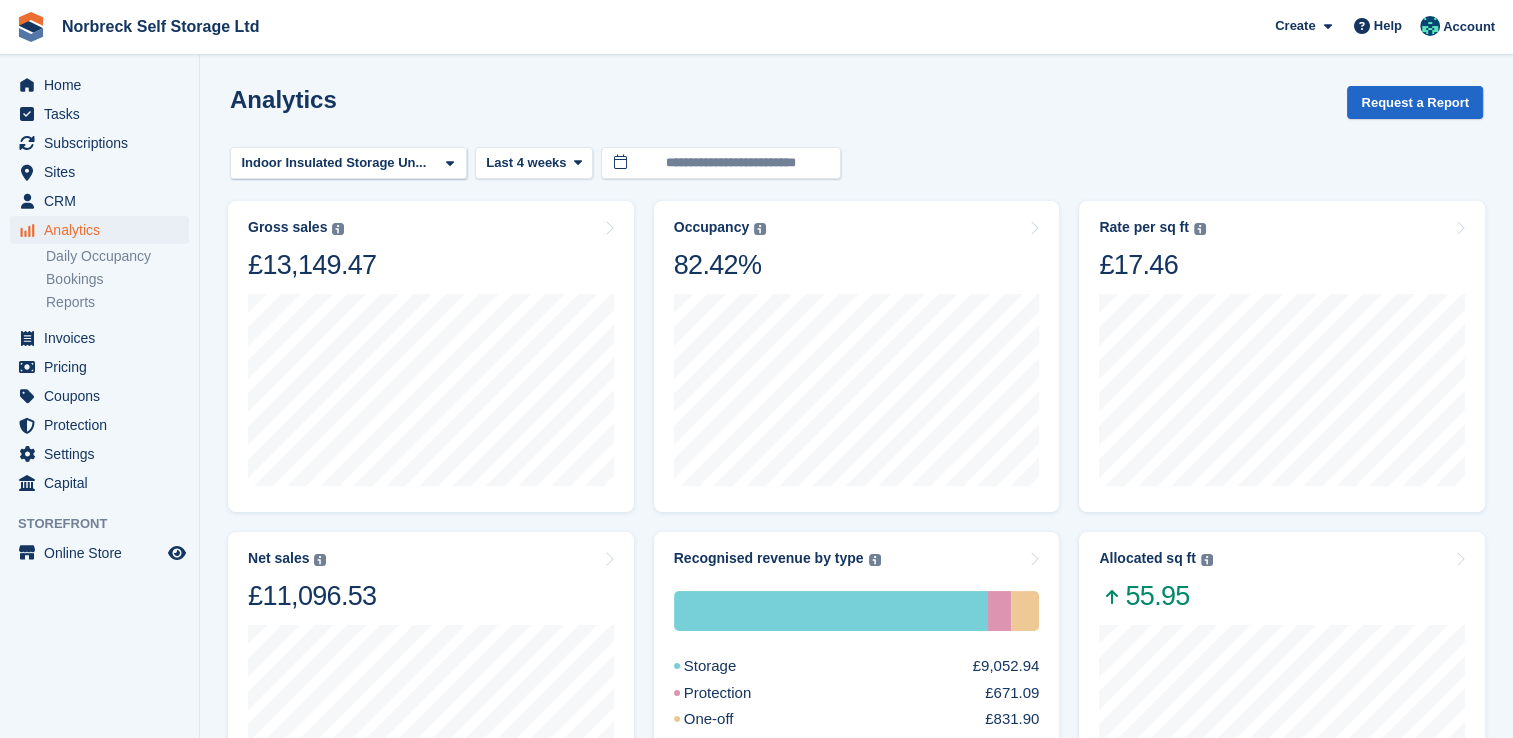 click on "Reports" at bounding box center [117, 302] 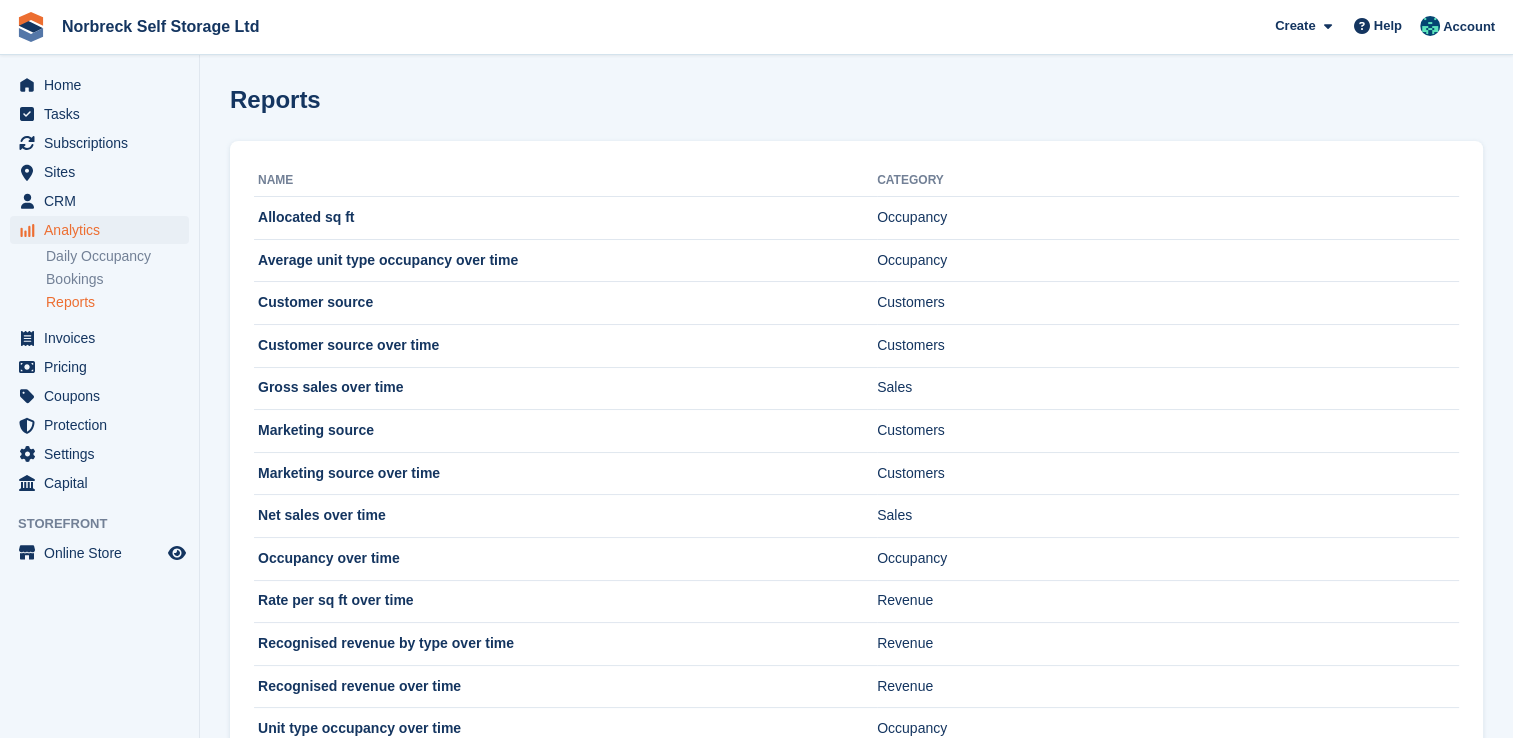 click on "Rate per sq ft over time" at bounding box center [565, 601] 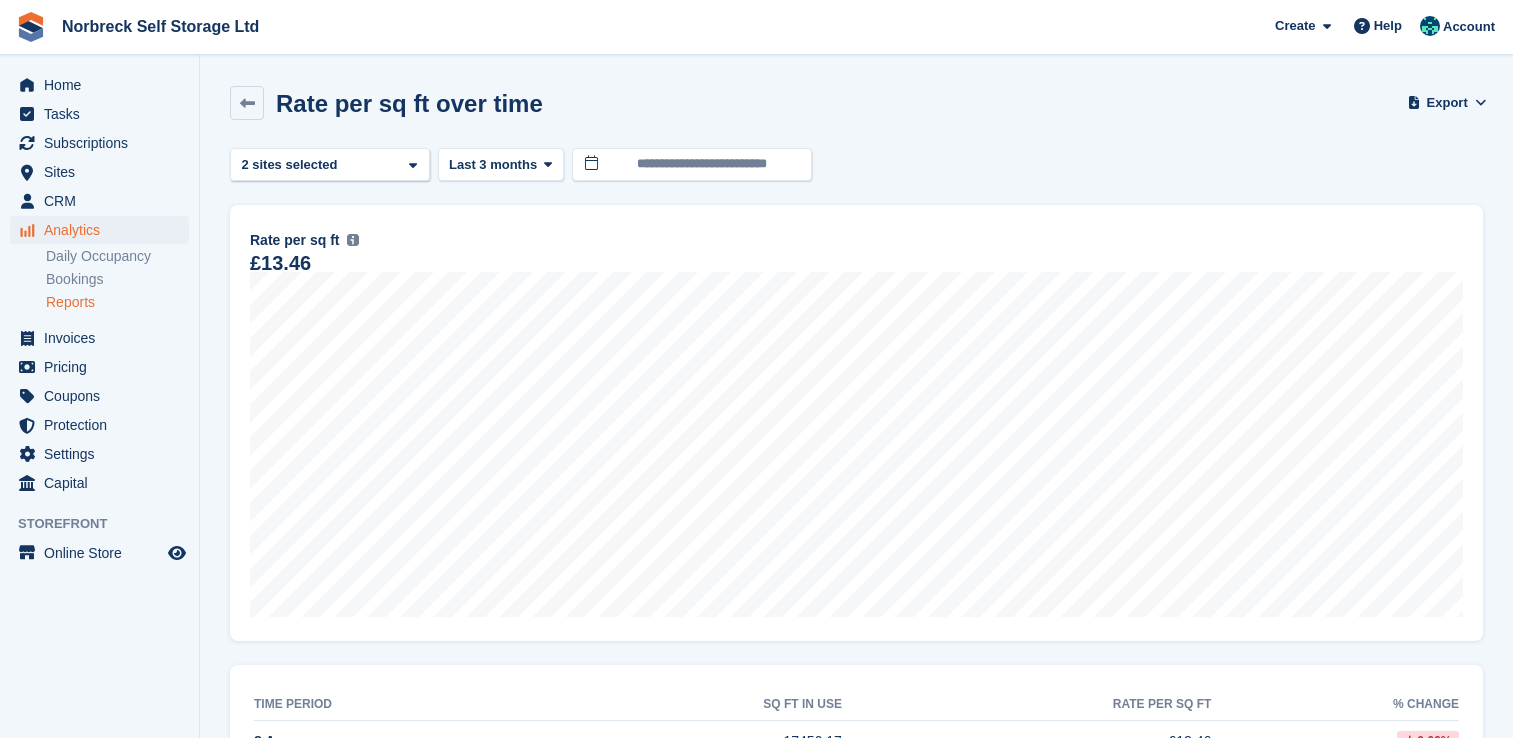 scroll, scrollTop: 0, scrollLeft: 0, axis: both 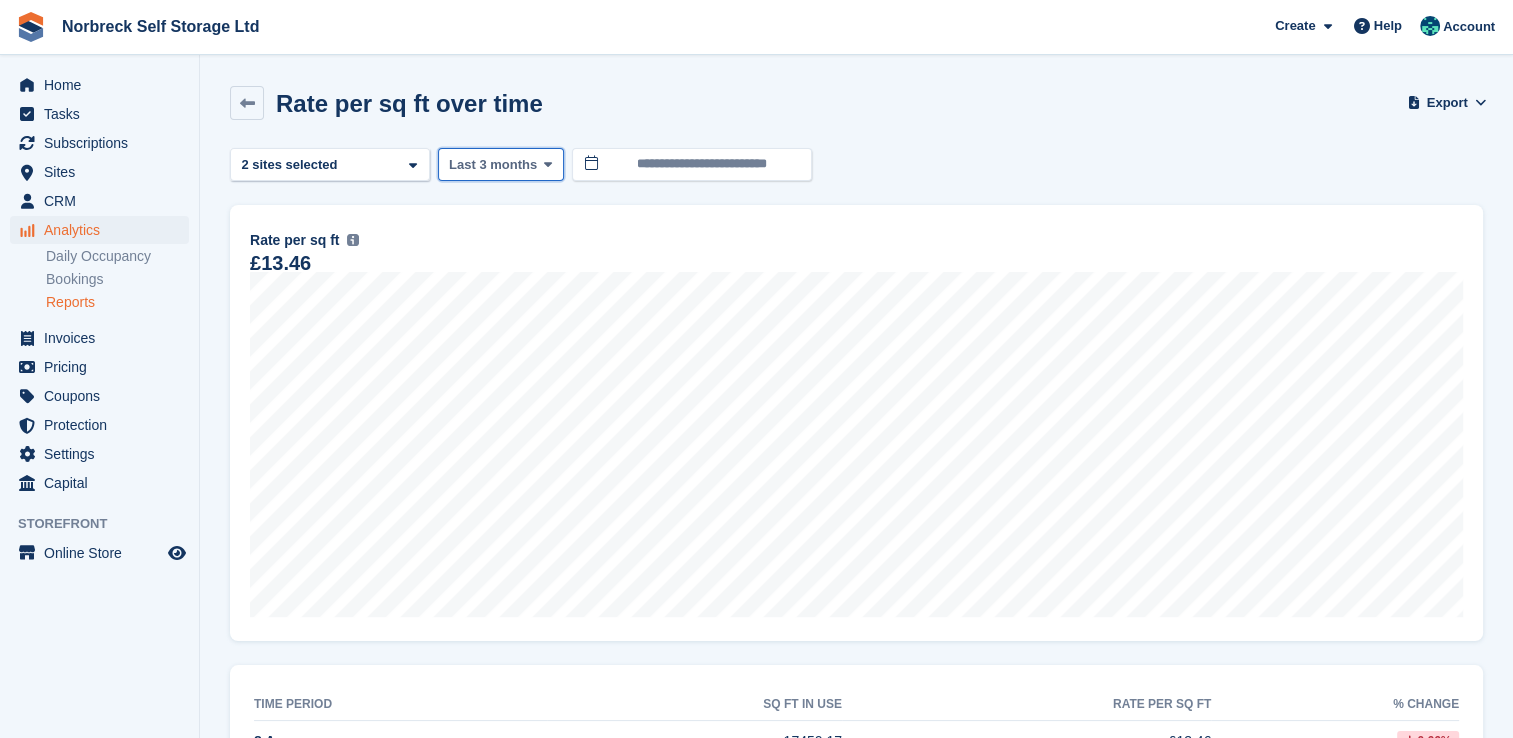 click at bounding box center (548, 164) 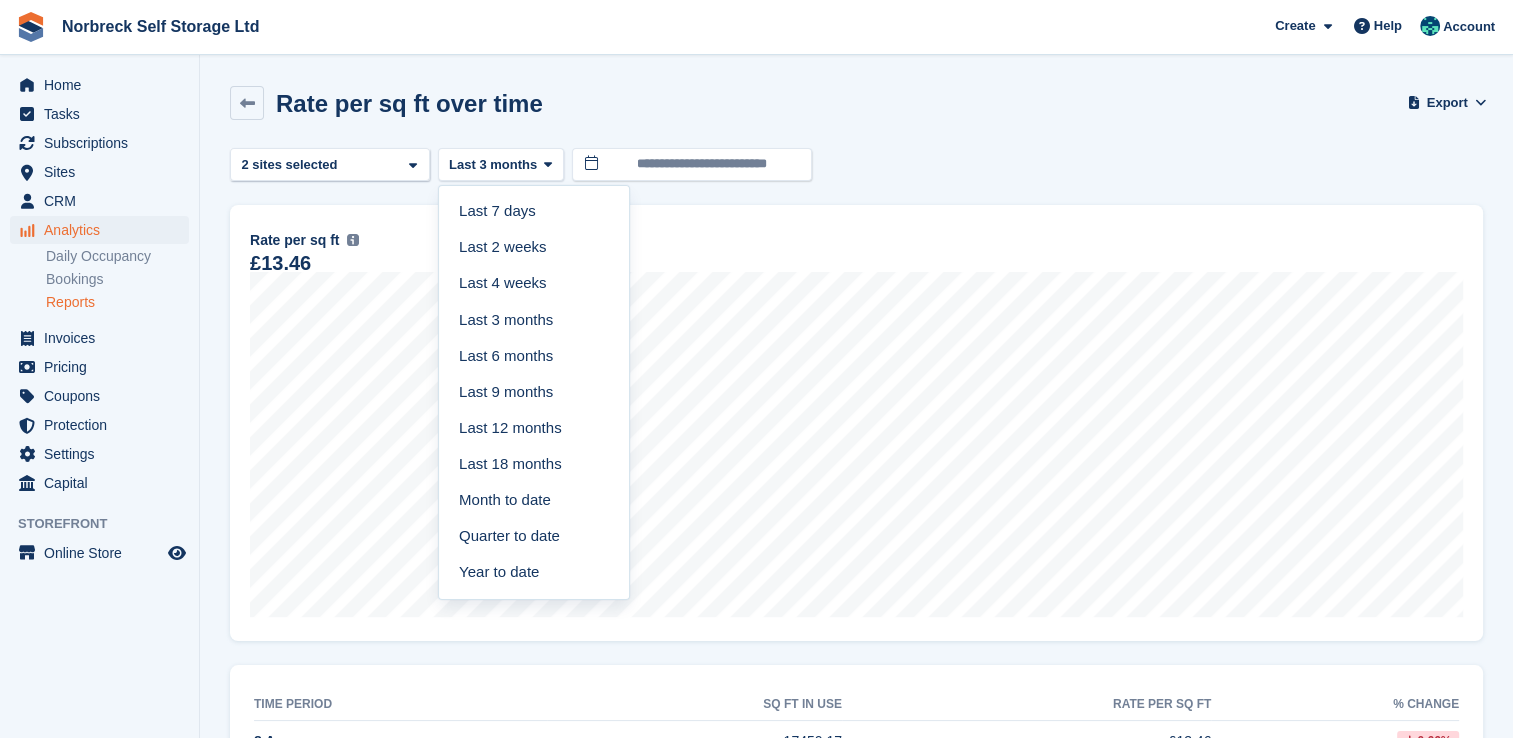 click on "Last 12 months" at bounding box center [534, 428] 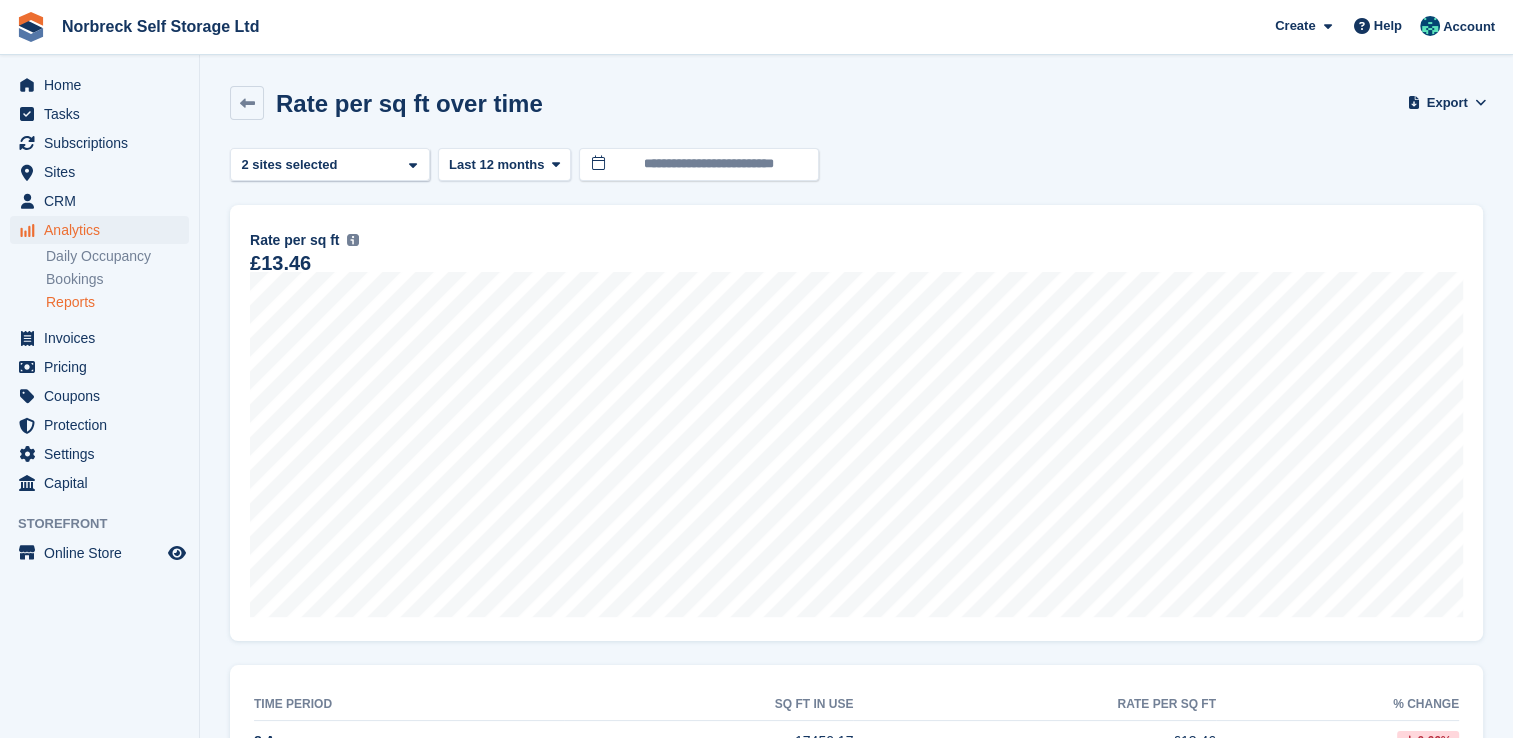click at bounding box center [413, 165] 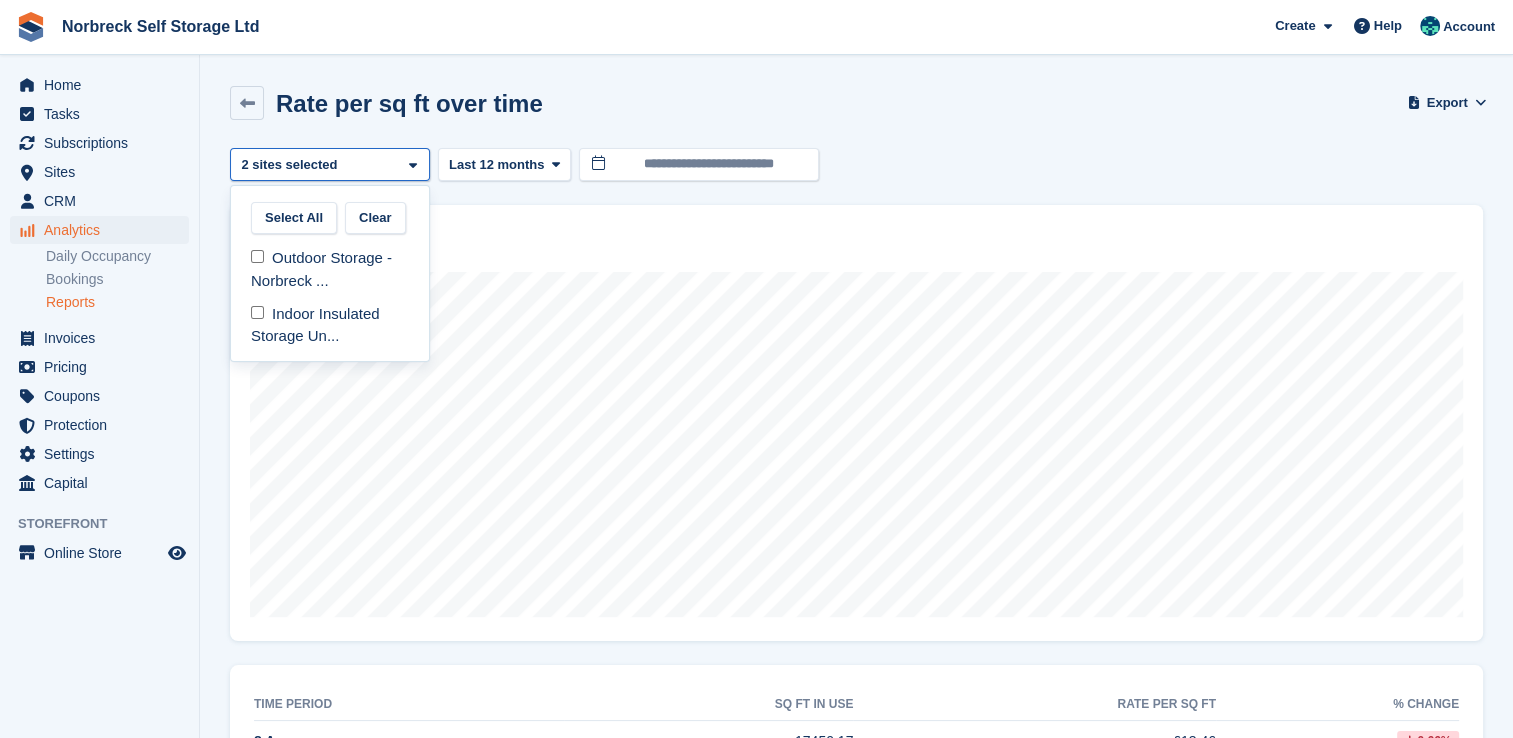 click on "Outdoor Storage - Norbreck ..." at bounding box center (330, 269) 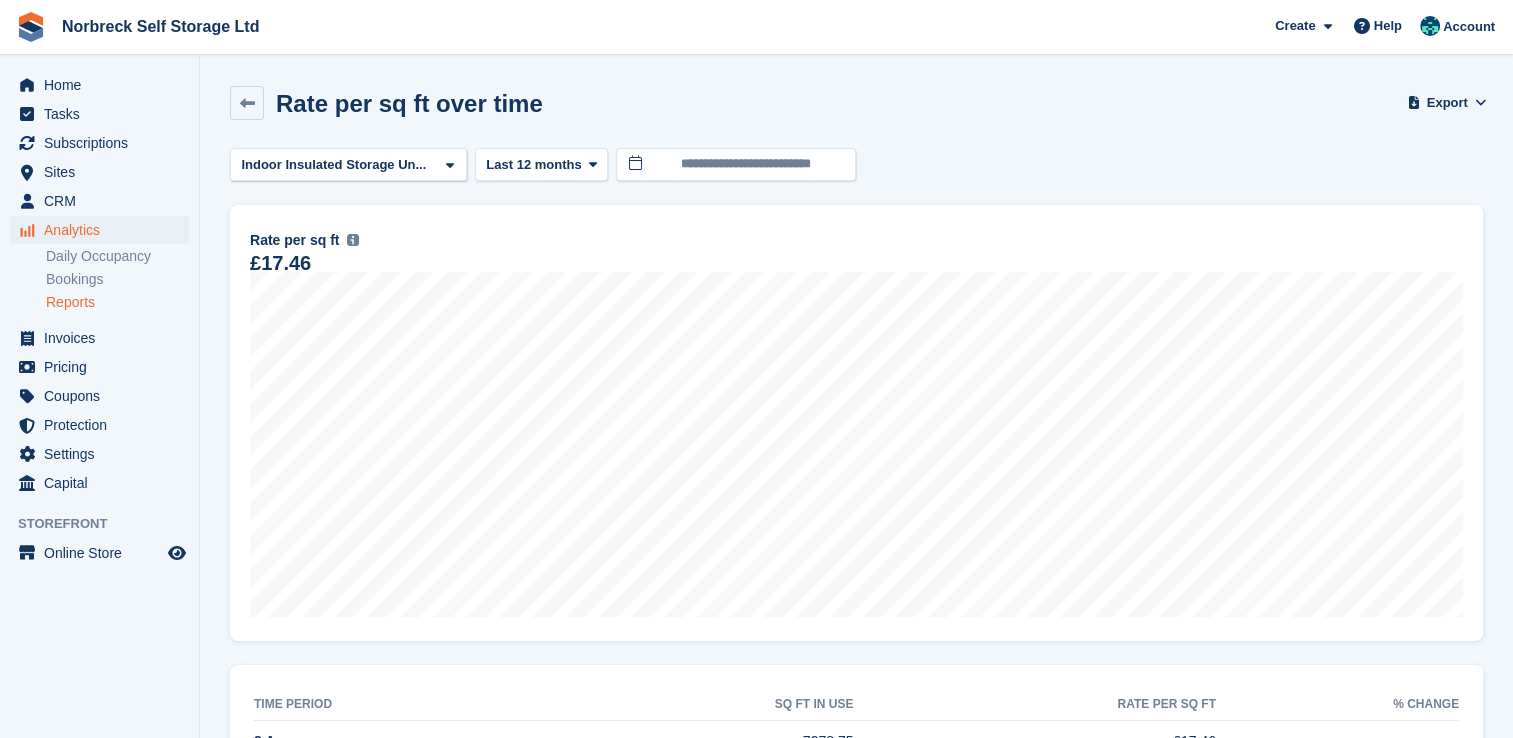 click 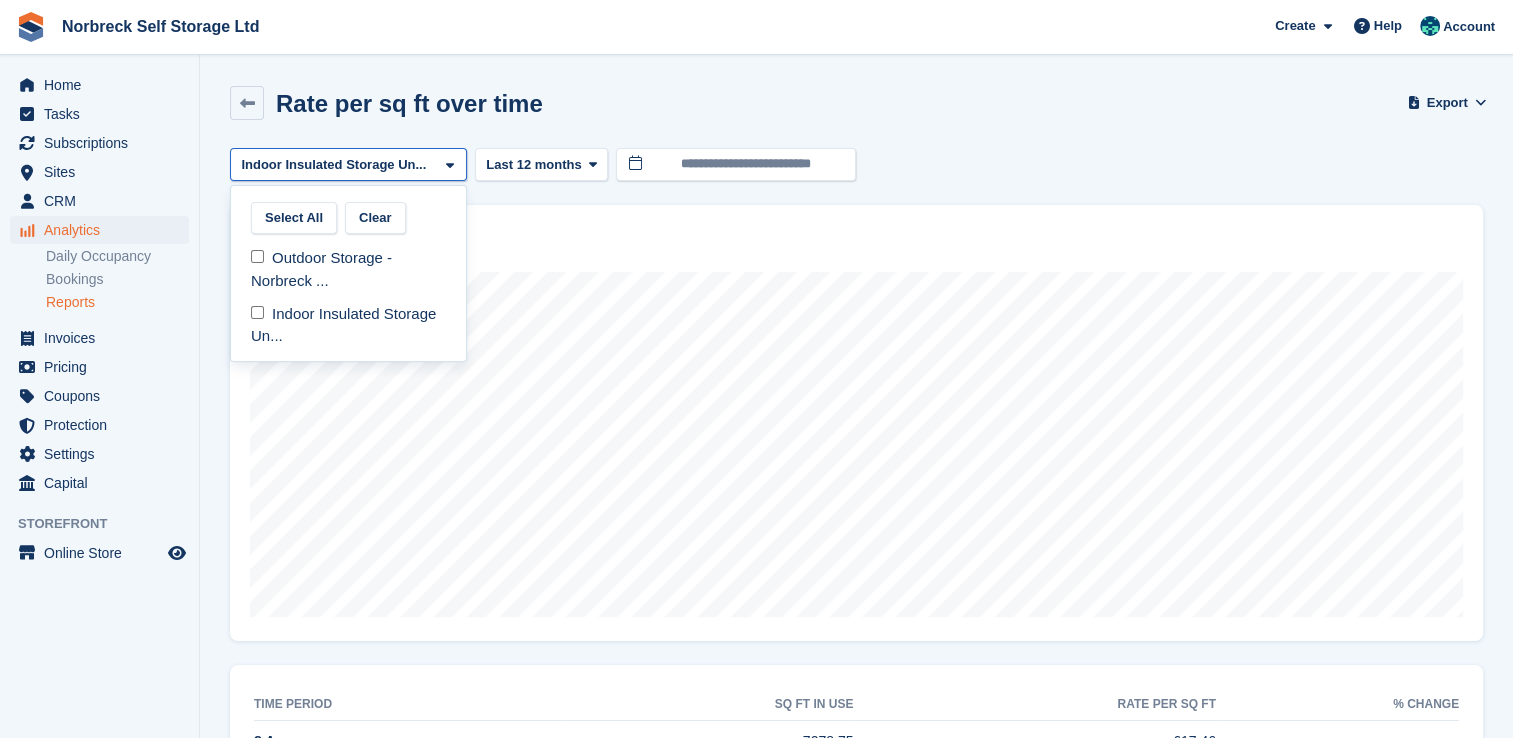 click on "Outdoor Storage - Norbreck ..." 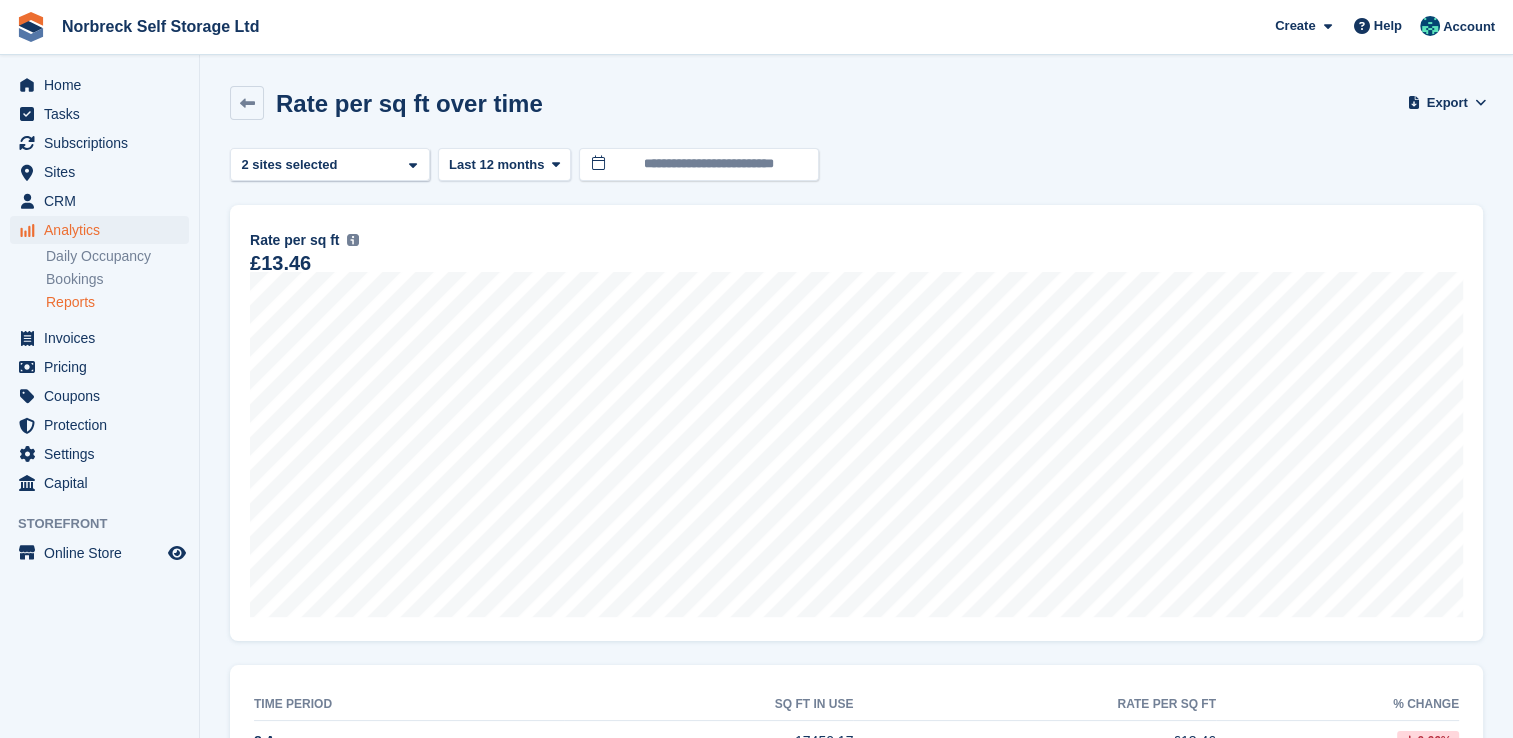 click at bounding box center (413, 165) 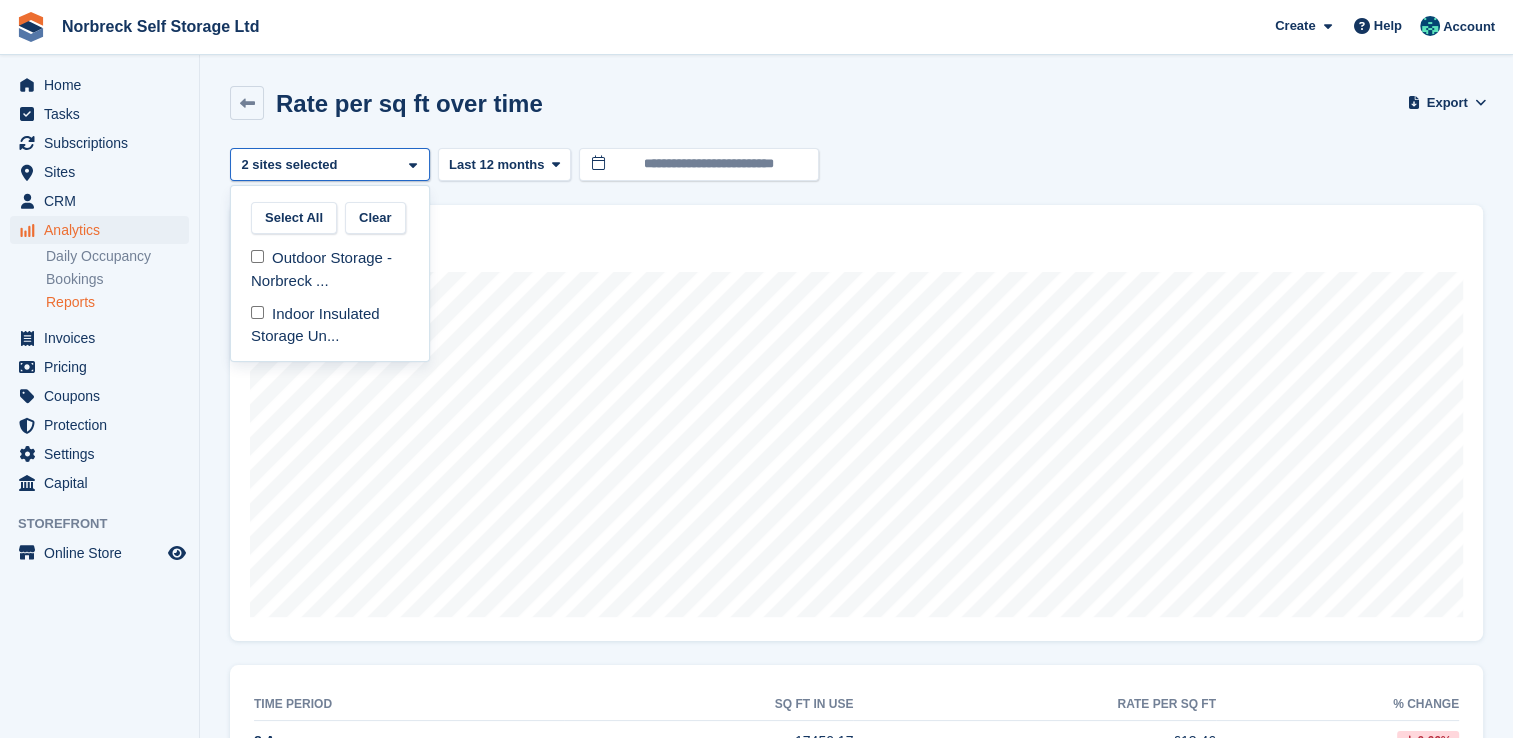 click on "Indoor Insulated Storage Un..." at bounding box center (330, 324) 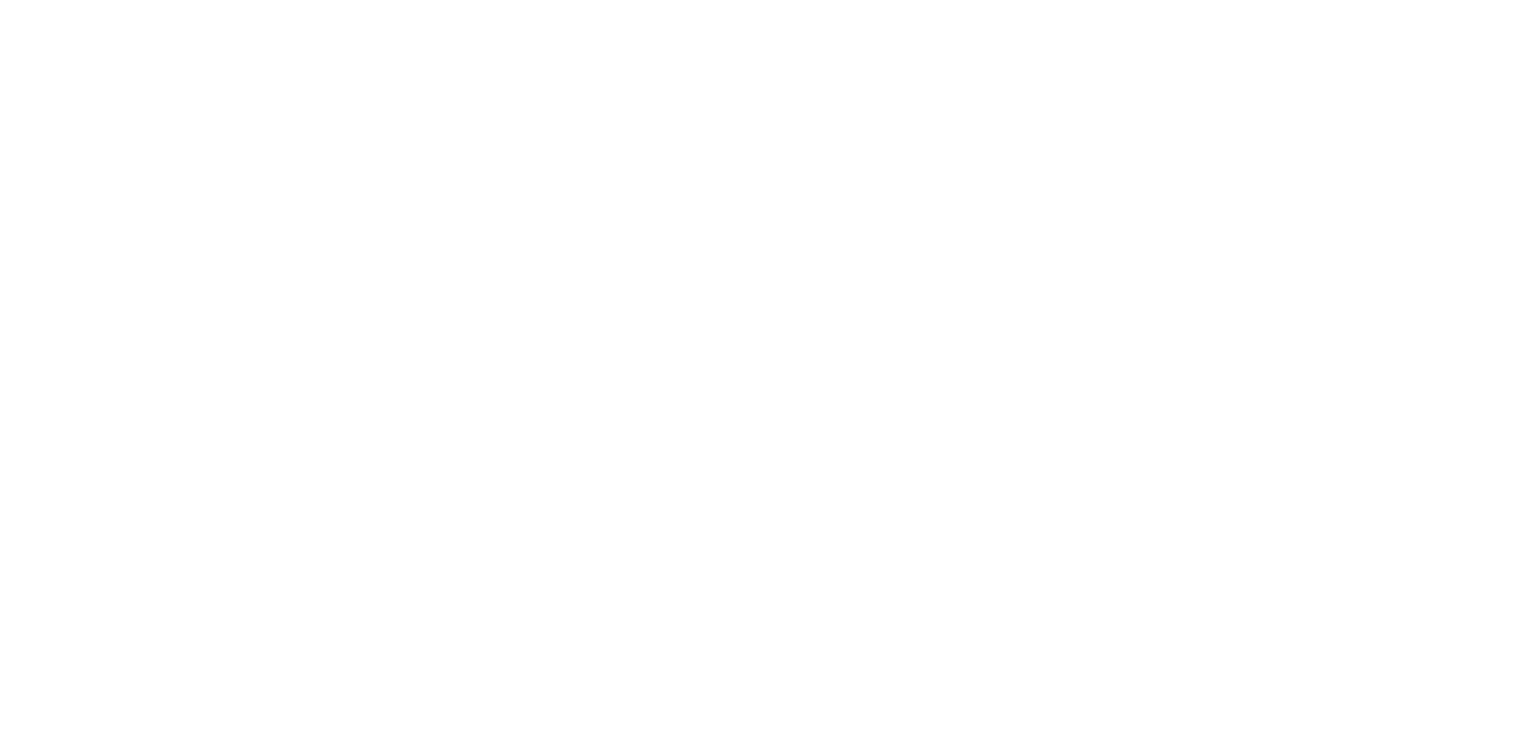 scroll, scrollTop: 0, scrollLeft: 0, axis: both 